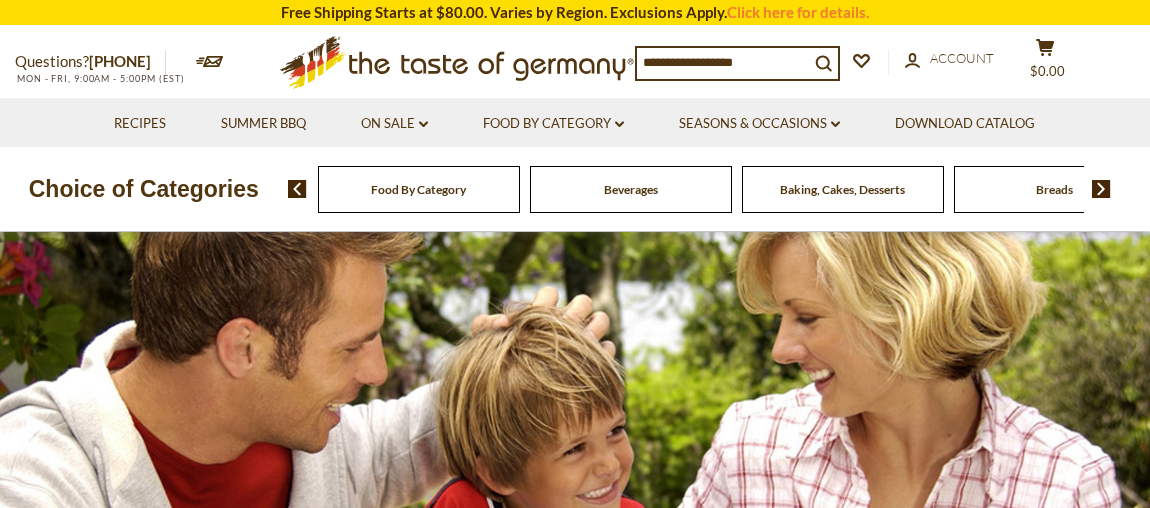 scroll, scrollTop: 0, scrollLeft: 0, axis: both 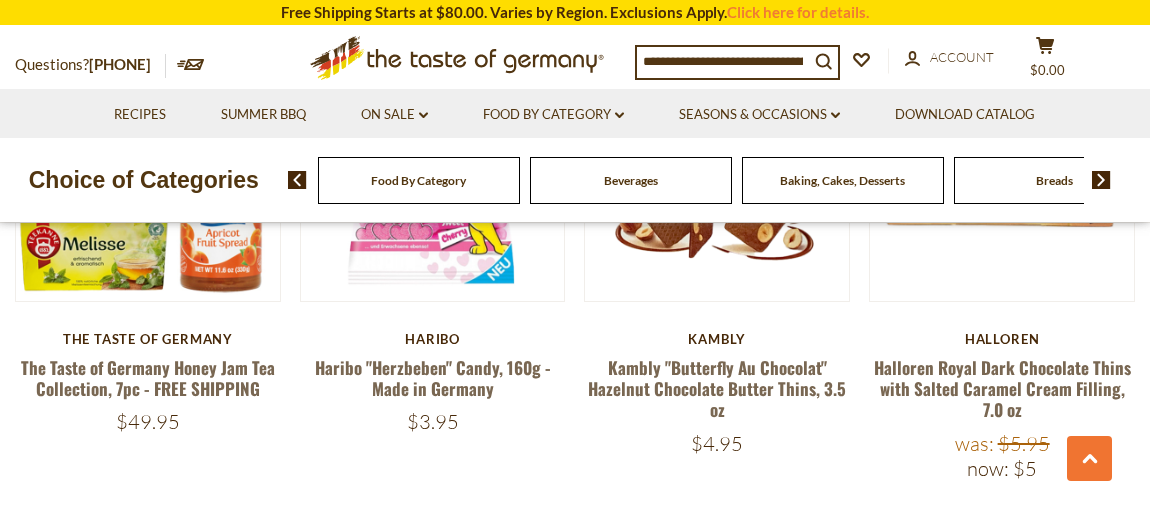 drag, startPoint x: 1155, startPoint y: 27, endPoint x: 1157, endPoint y: 90, distance: 63.03174 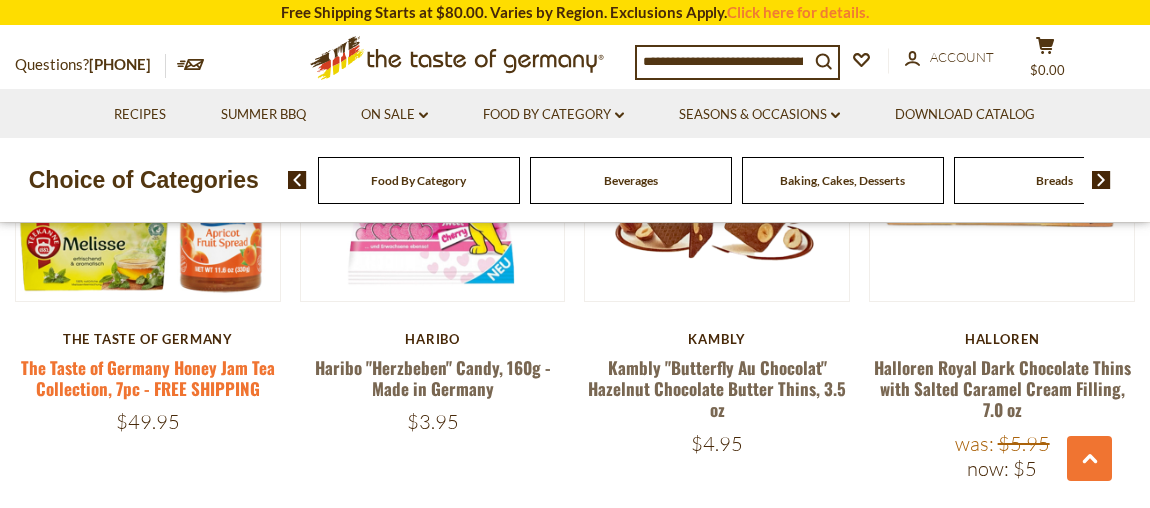 click on "The Taste of Germany Honey Jam Tea Collection, 7pc - FREE SHIPPING" at bounding box center [148, 378] 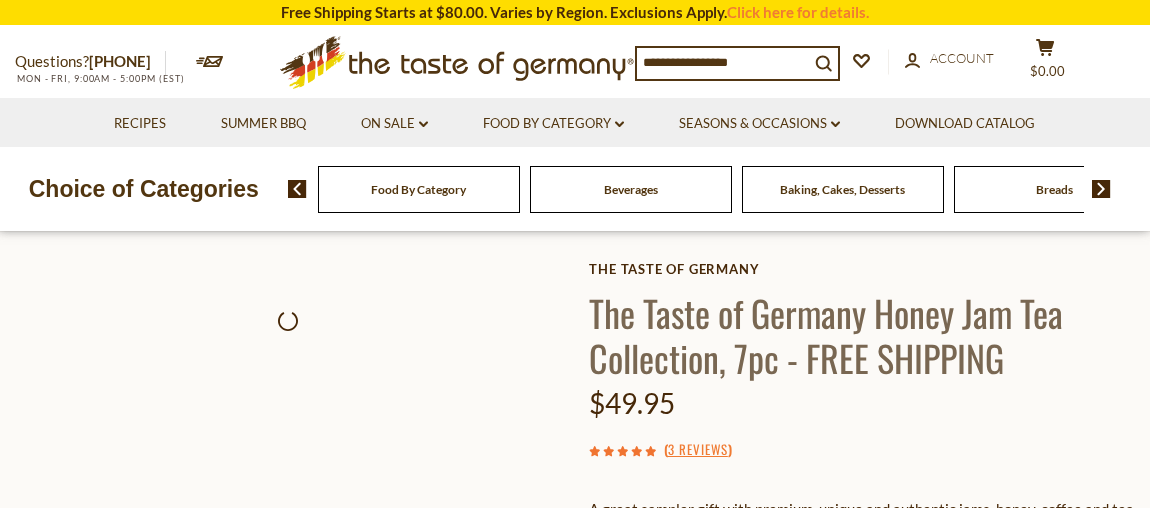scroll, scrollTop: 0, scrollLeft: 0, axis: both 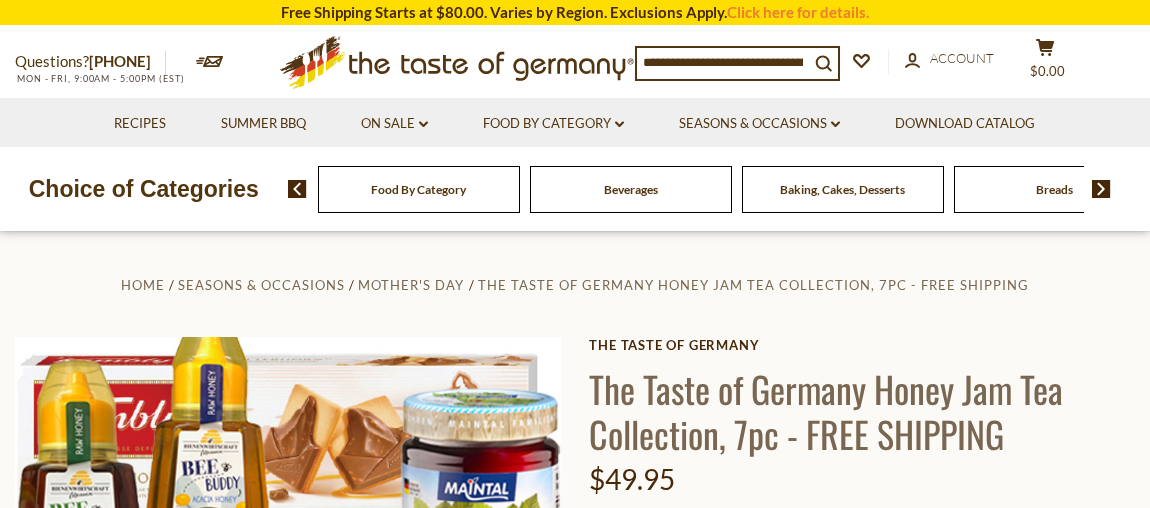 click on "Food By Category" at bounding box center [419, 189] 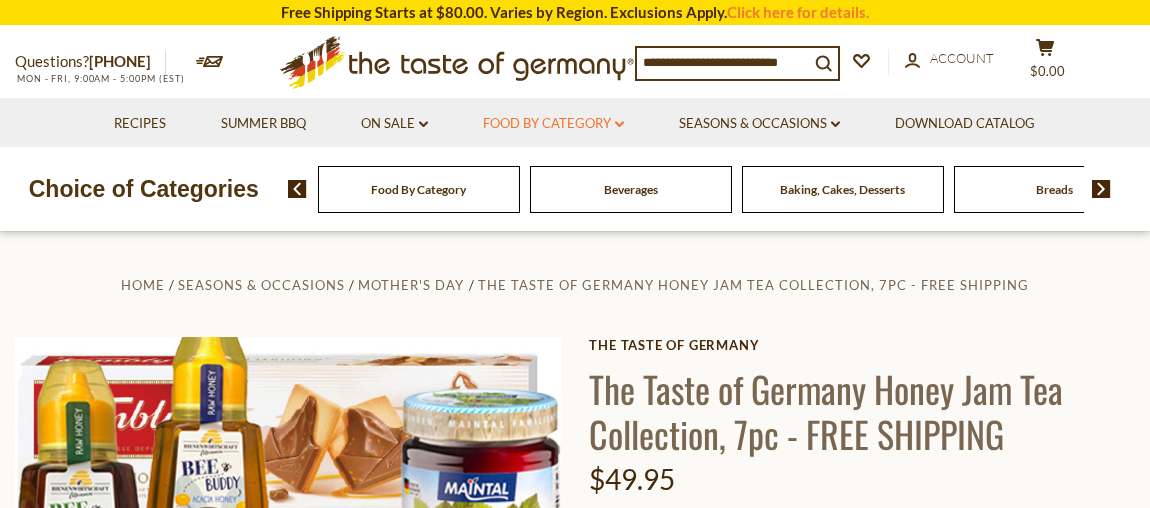 click on "Food By Category
dropdown_arrow" at bounding box center [553, 124] 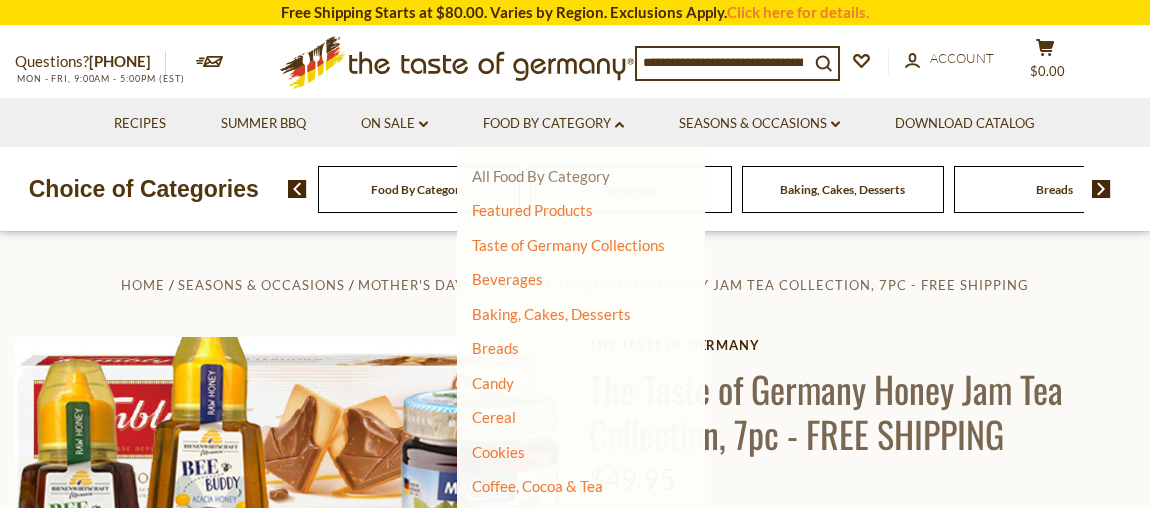 click on "All Food By Category" at bounding box center (541, 176) 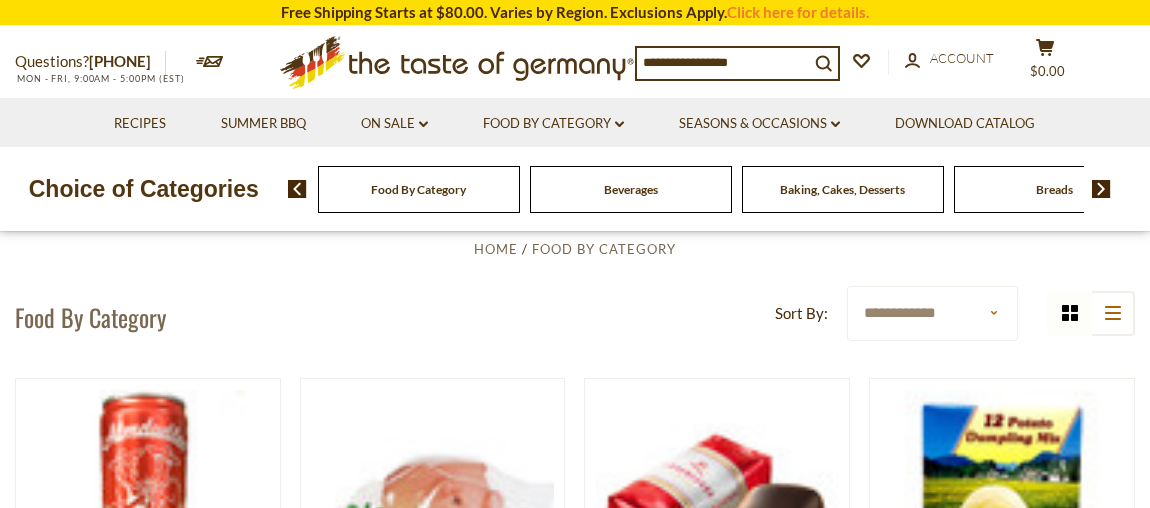 scroll, scrollTop: 0, scrollLeft: 0, axis: both 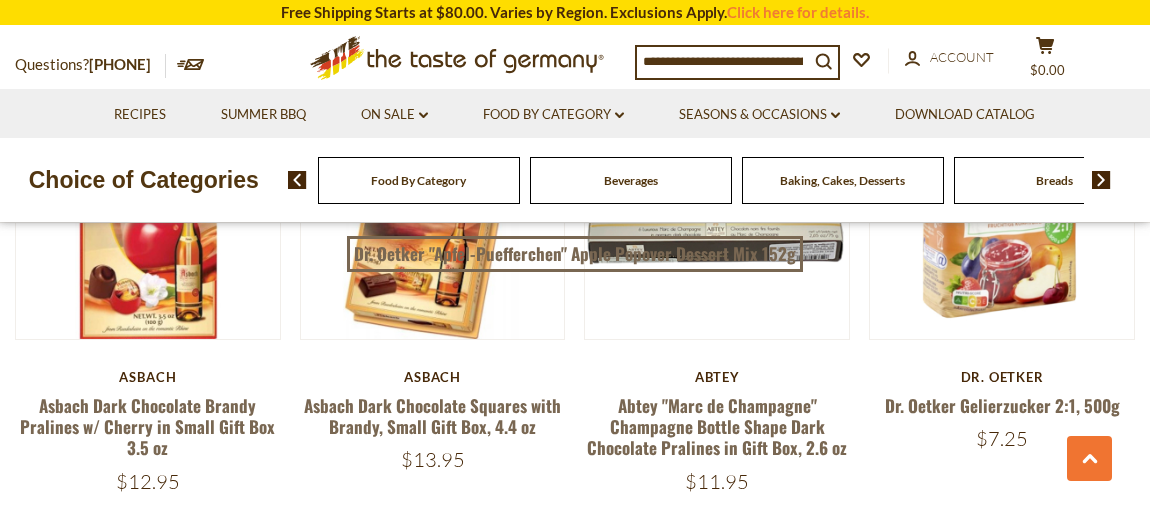 click on "Choice of Categories" at bounding box center (144, 180) 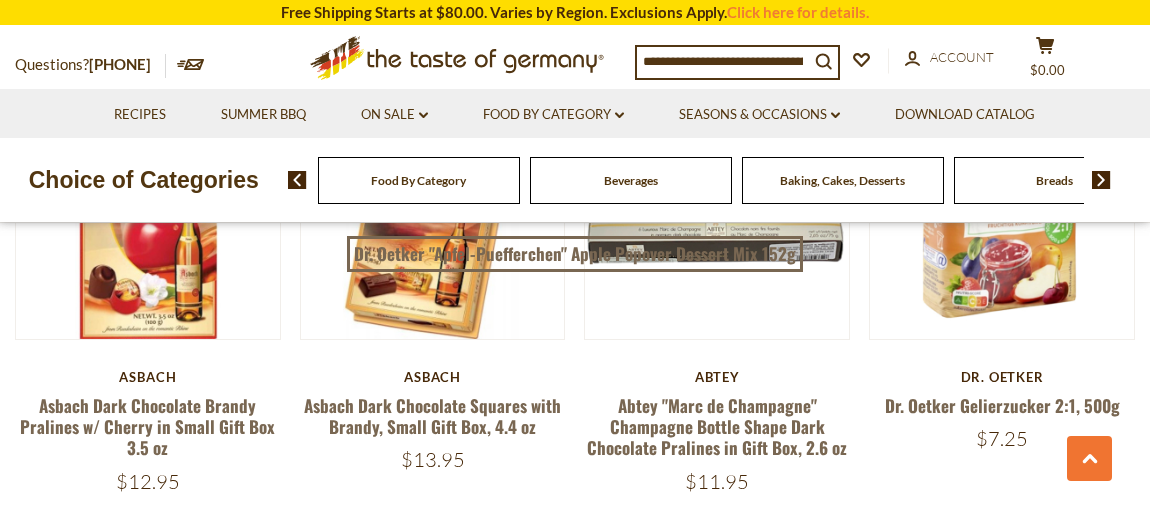 click at bounding box center (297, 180) 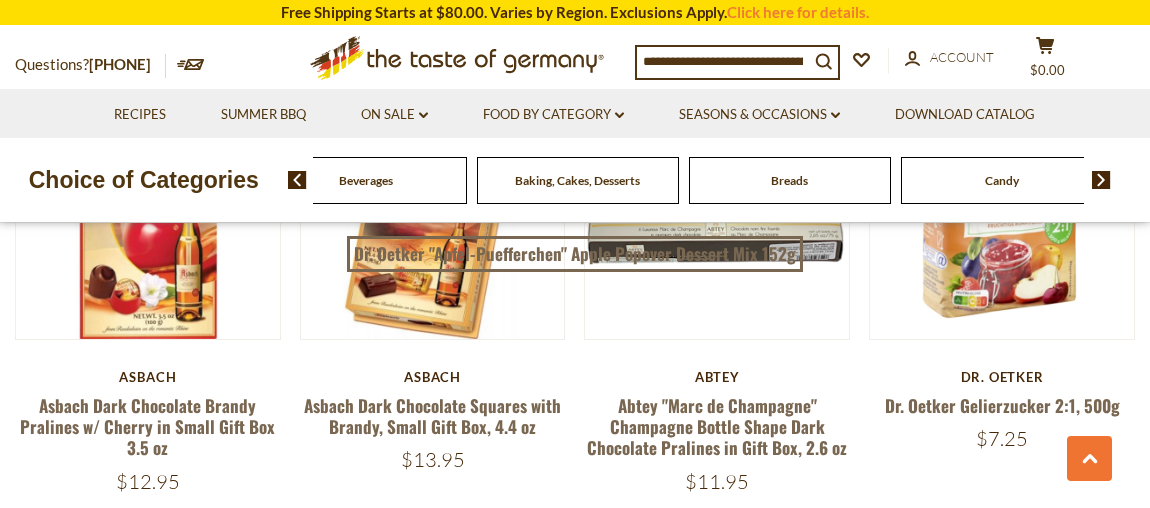 click at bounding box center (1101, 180) 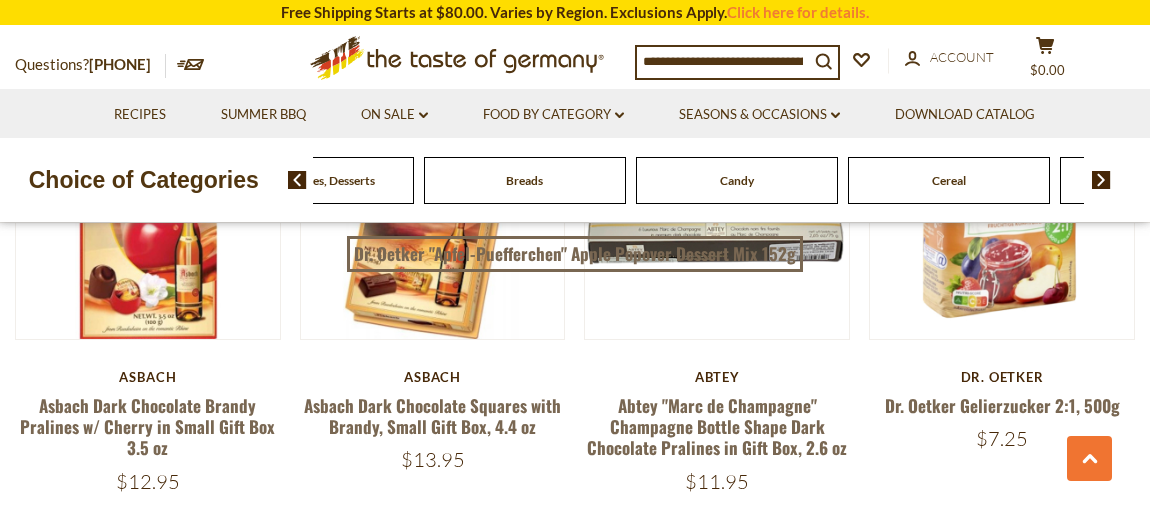 click at bounding box center (1101, 180) 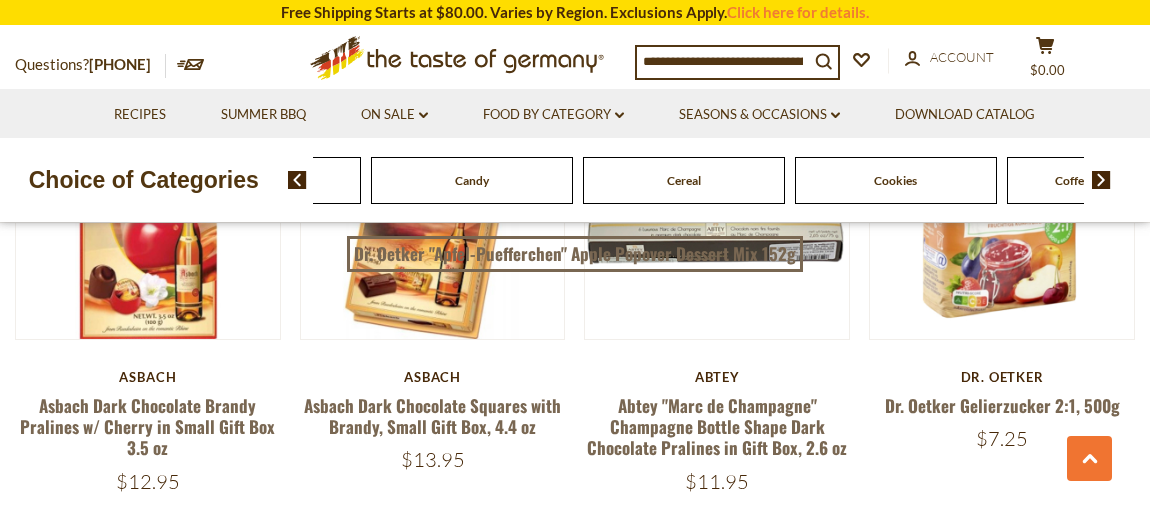 click at bounding box center (1101, 180) 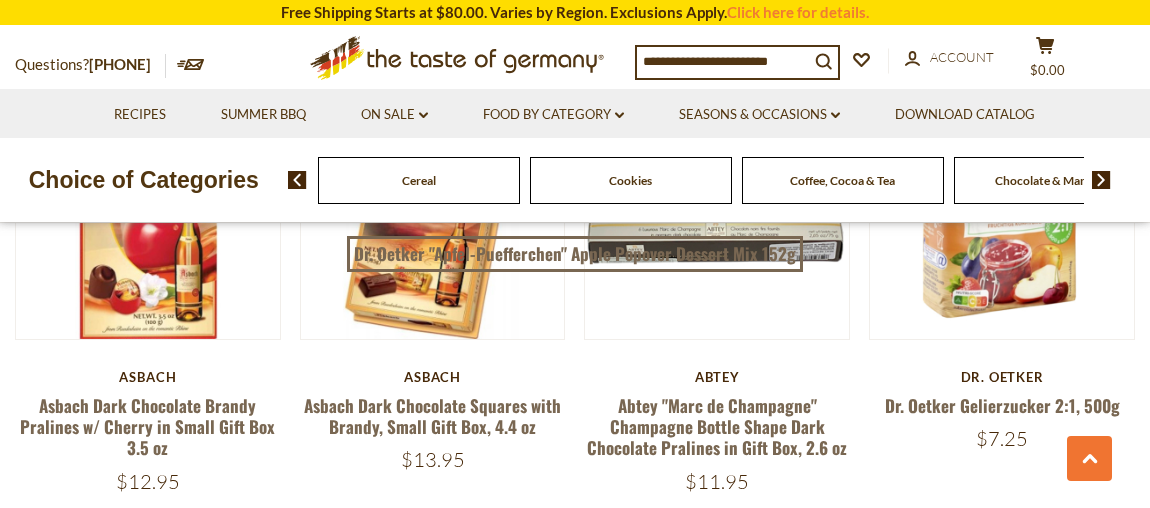 click at bounding box center (1101, 180) 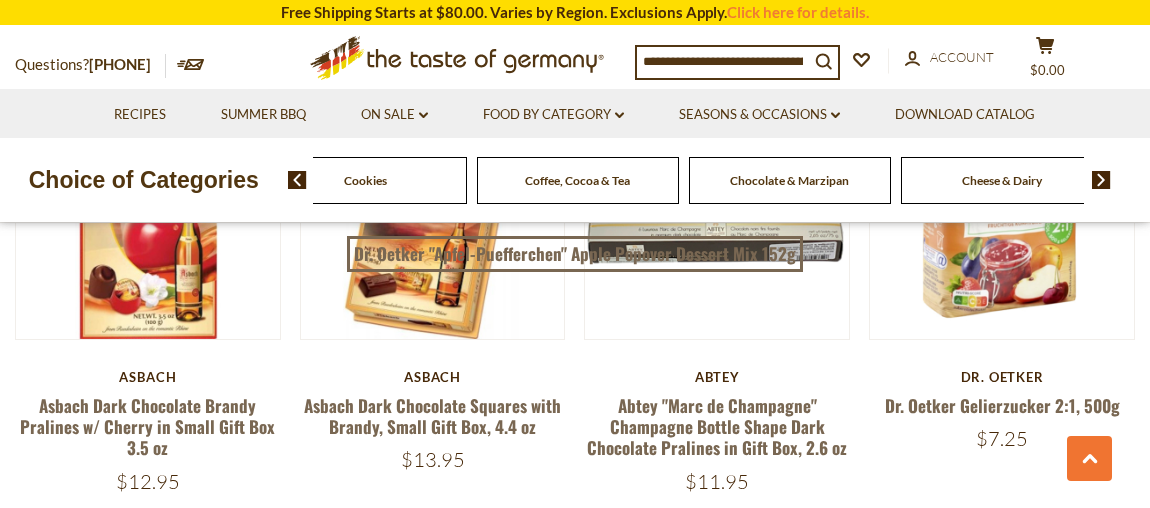 click on "Coffee, Cocoa & Tea" at bounding box center (577, 180) 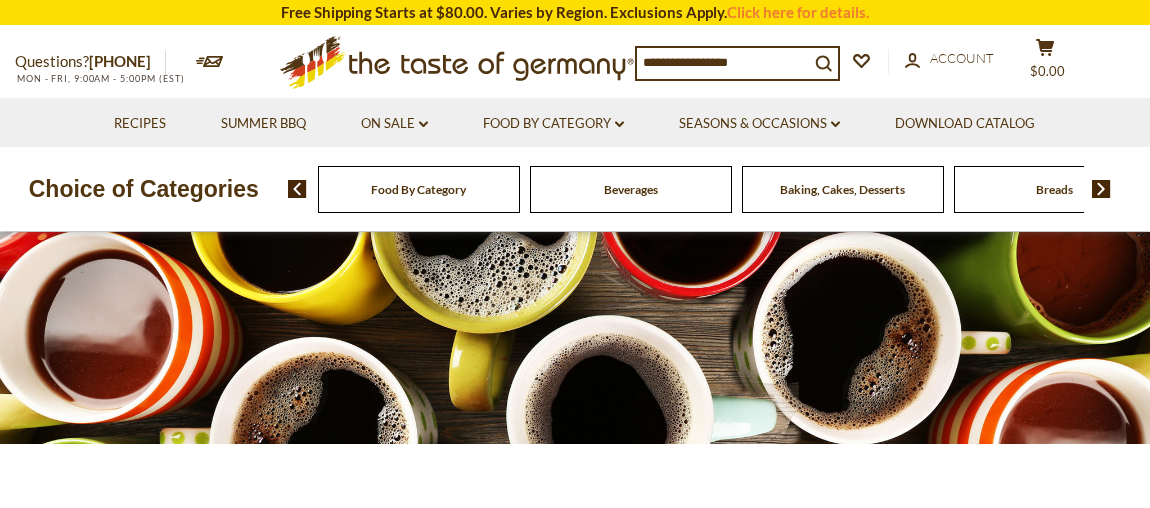 scroll, scrollTop: 0, scrollLeft: 0, axis: both 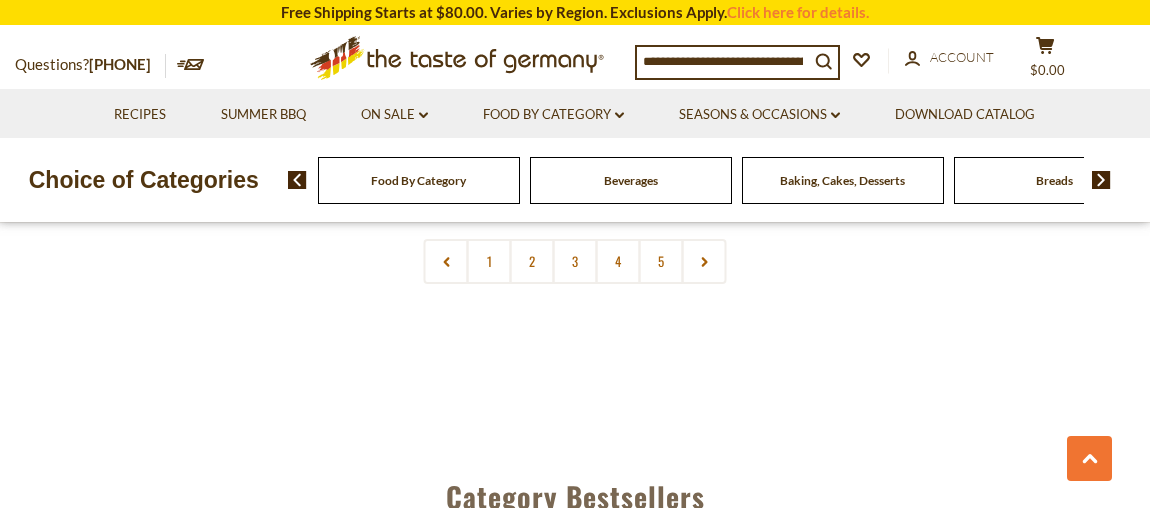 click on "2" at bounding box center (532, 261) 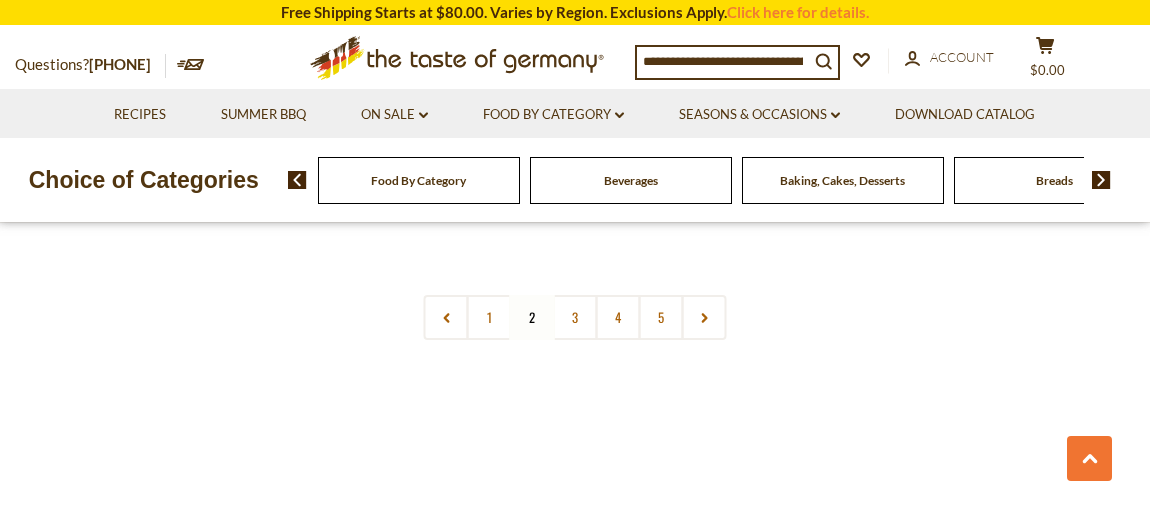 scroll, scrollTop: 4650, scrollLeft: 0, axis: vertical 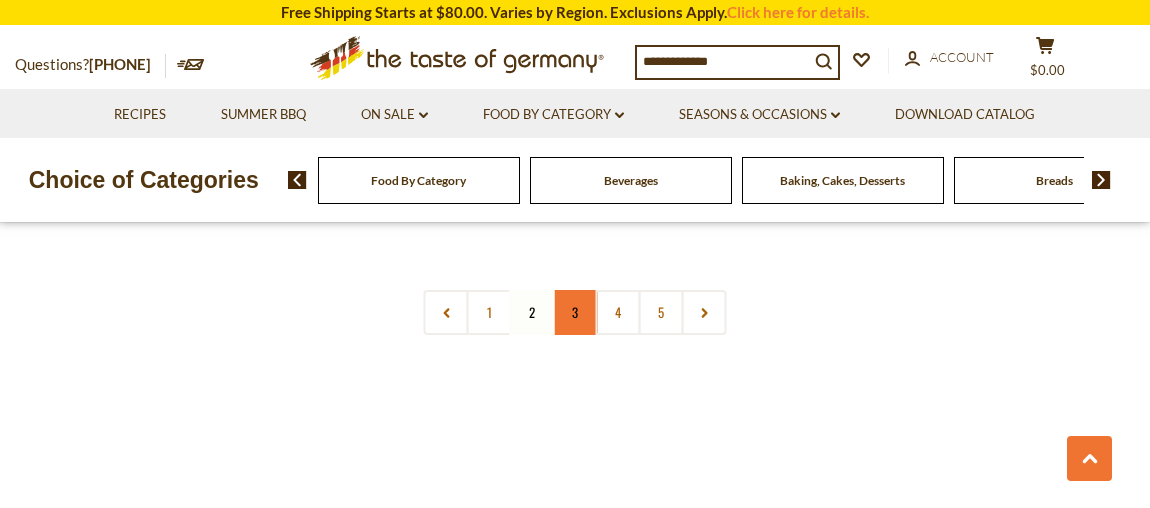 click on "3" at bounding box center (575, 312) 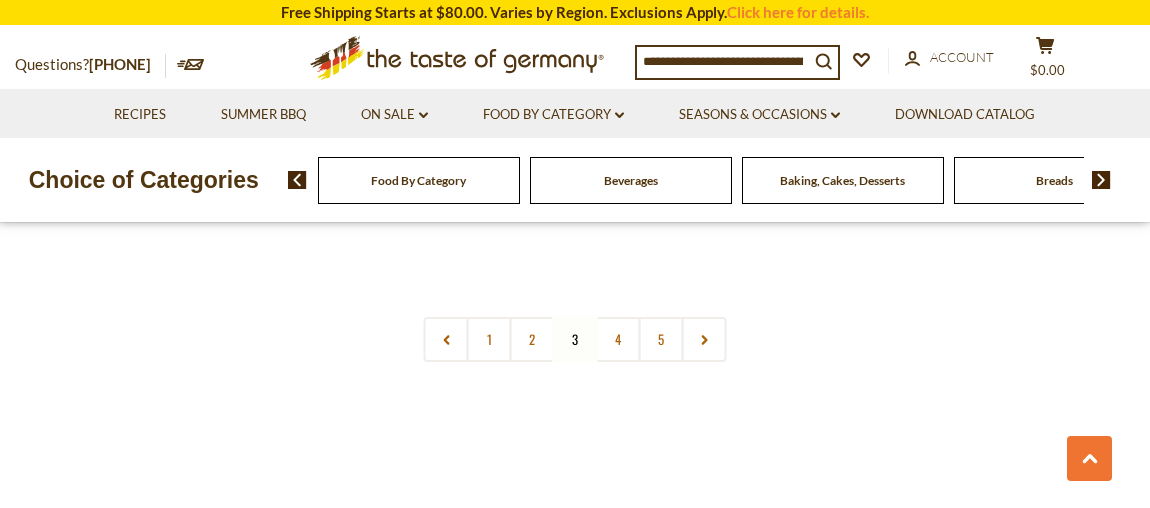 scroll, scrollTop: 4577, scrollLeft: 0, axis: vertical 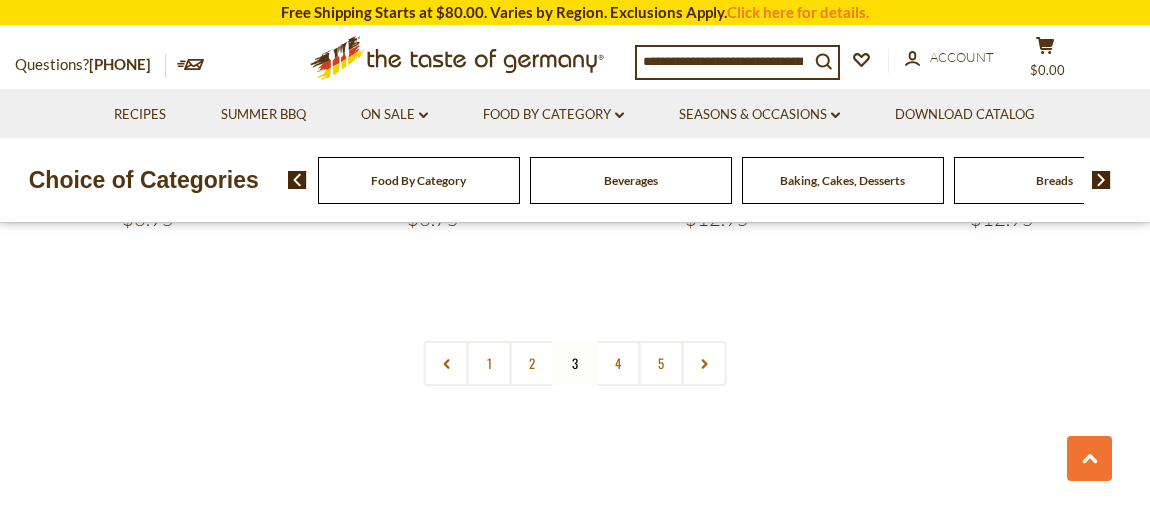 click on "4" at bounding box center (618, 363) 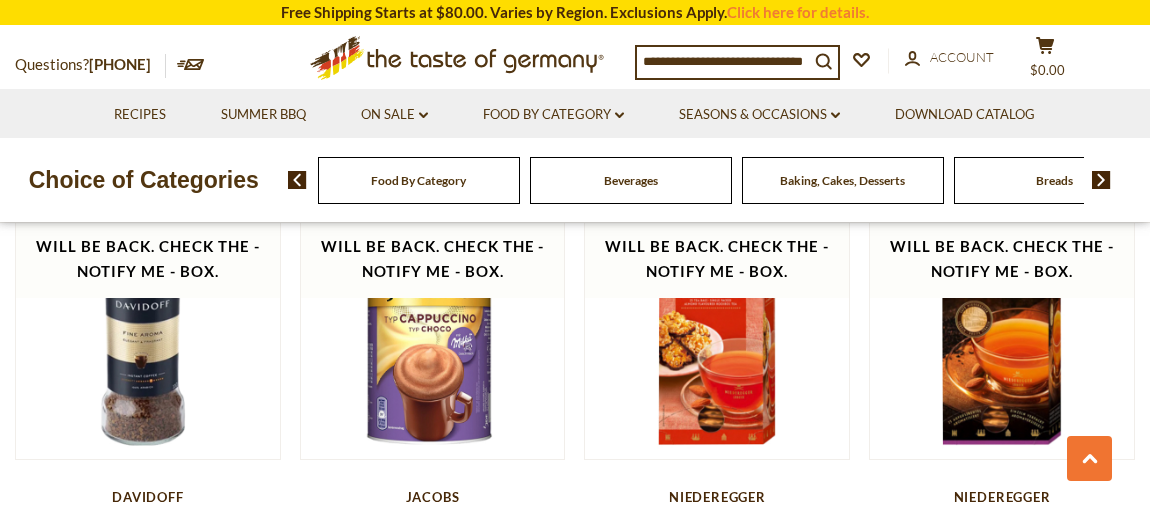 scroll, scrollTop: 1522, scrollLeft: 0, axis: vertical 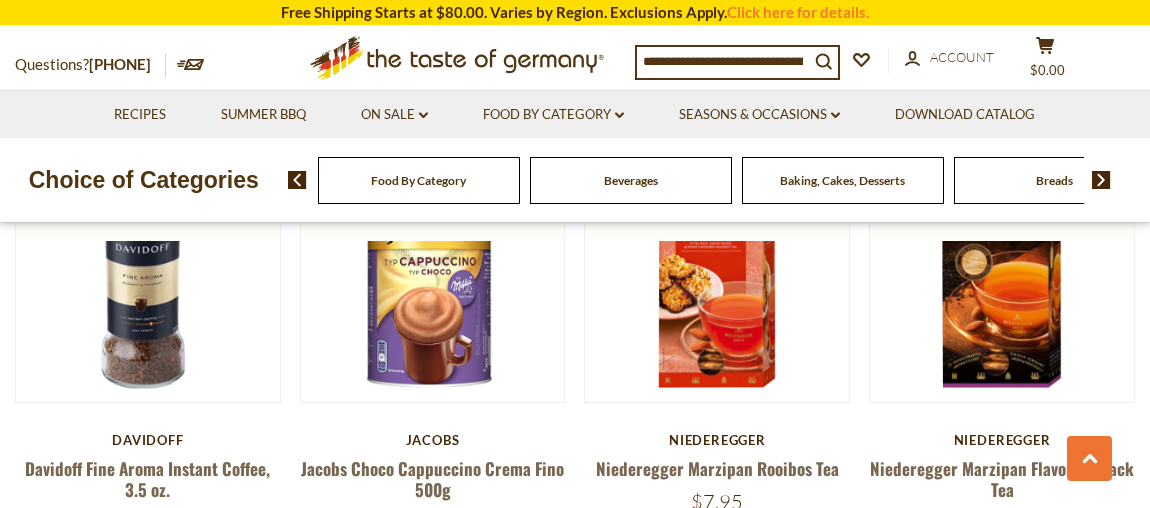click on "Baking, Cakes, Desserts" at bounding box center (419, 180) 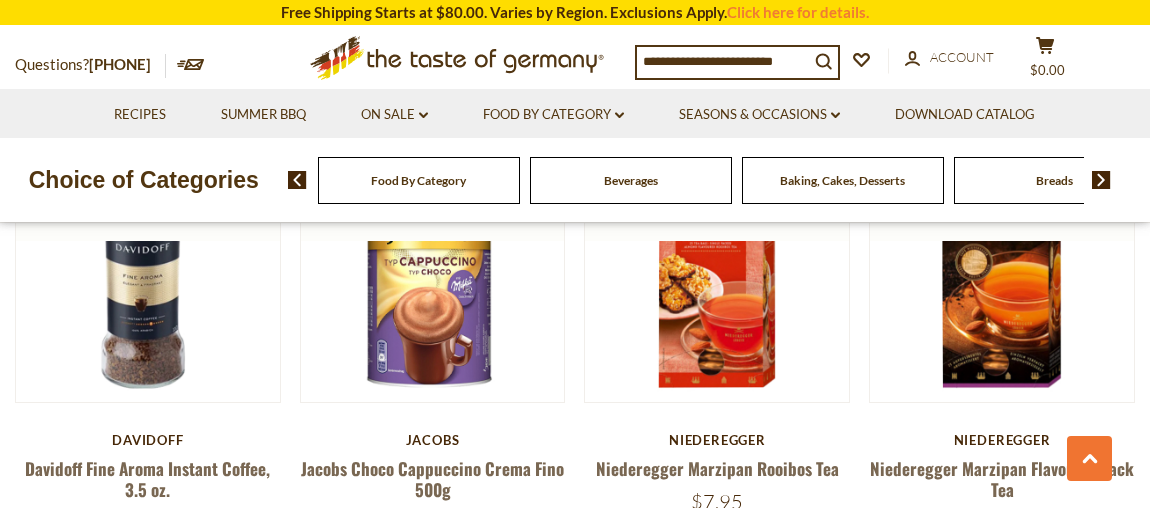click on "Baking, Cakes, Desserts" at bounding box center [842, 180] 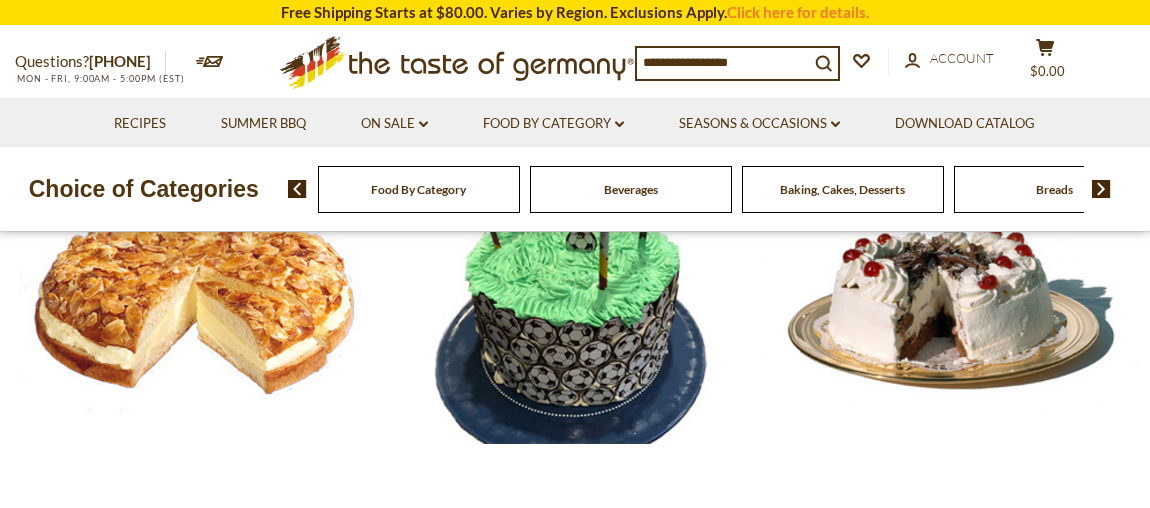 scroll, scrollTop: 0, scrollLeft: 0, axis: both 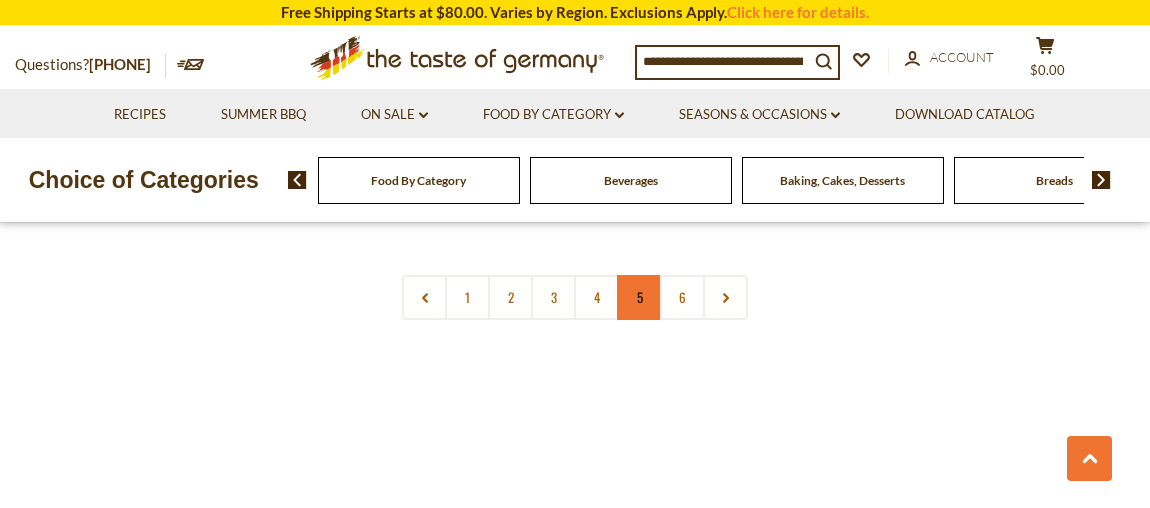click on "5" at bounding box center [639, 297] 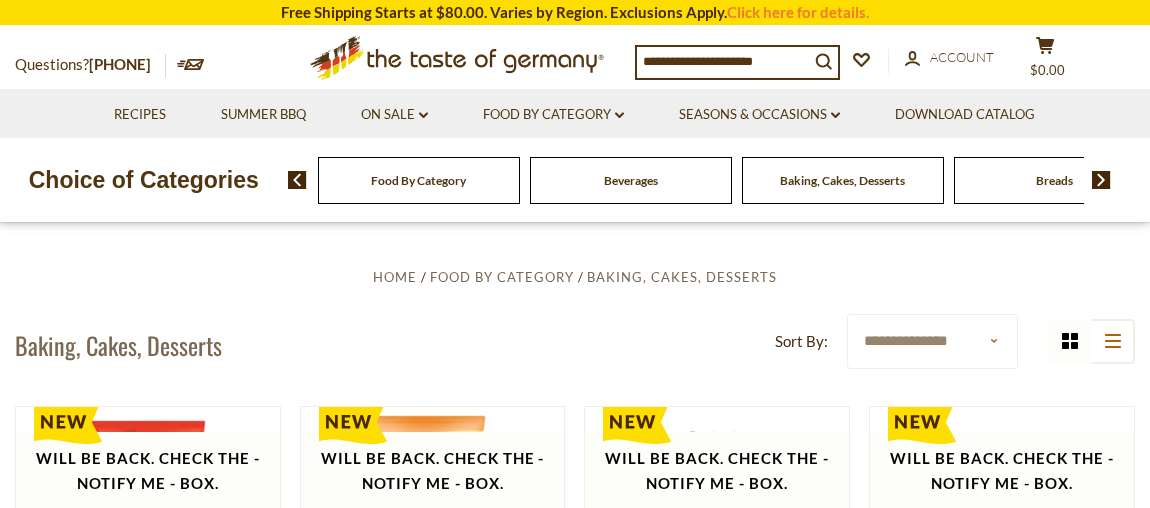scroll, scrollTop: 322, scrollLeft: 0, axis: vertical 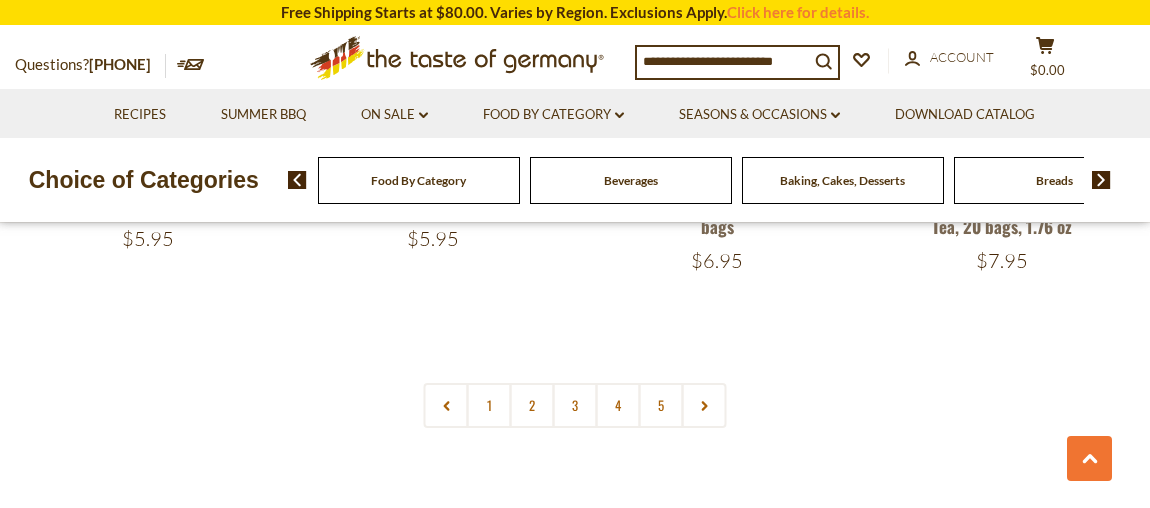 click on "4" at bounding box center (618, 405) 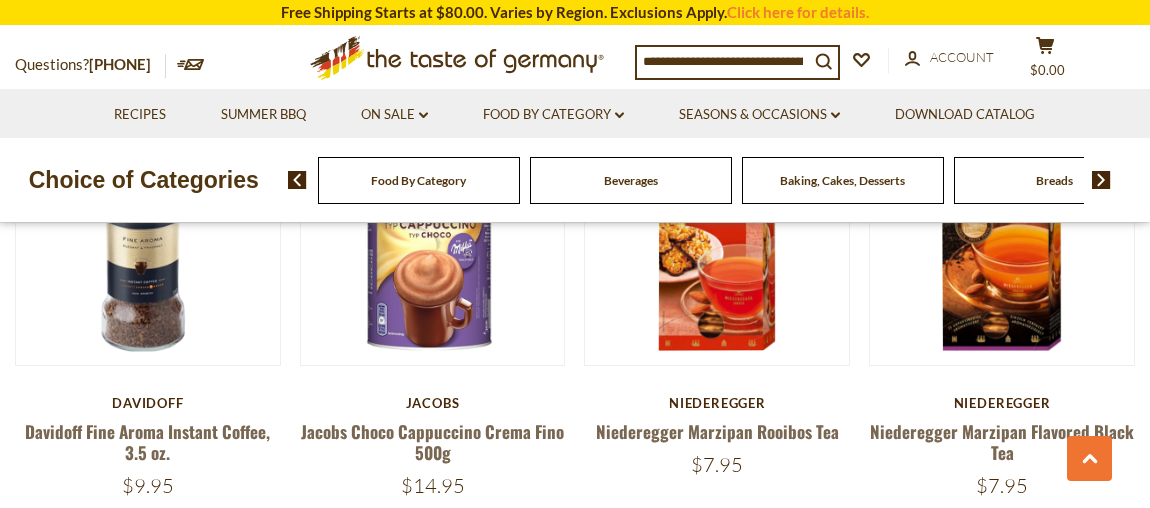 scroll, scrollTop: 1595, scrollLeft: 0, axis: vertical 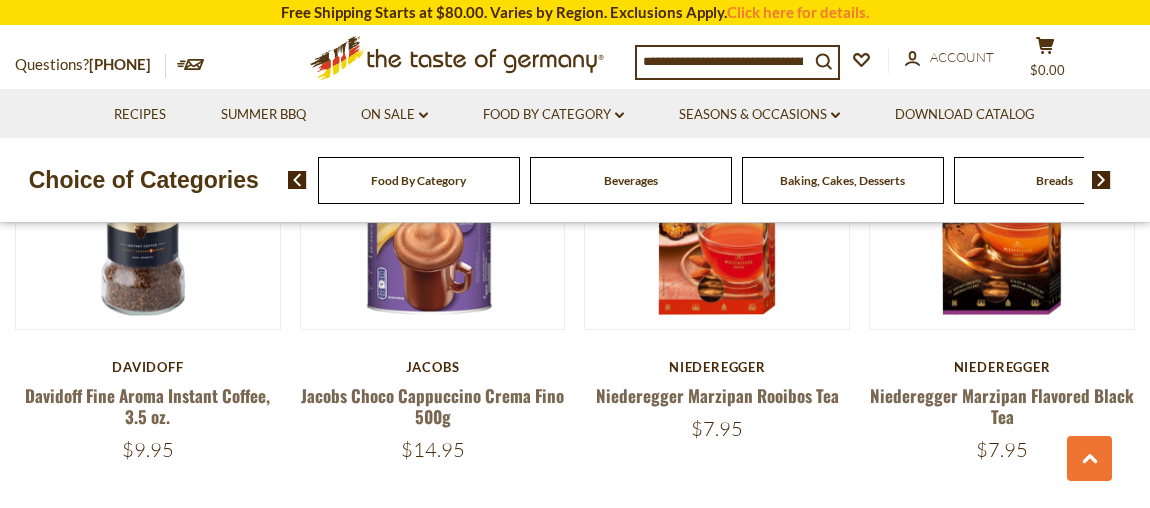 click at bounding box center [297, 180] 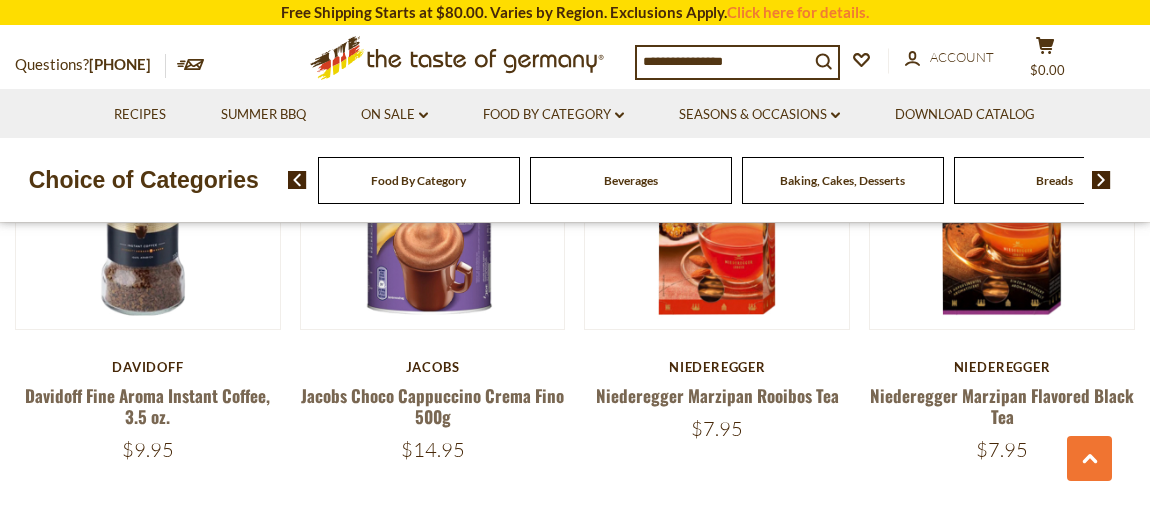 click on "Food By Category" at bounding box center (419, 180) 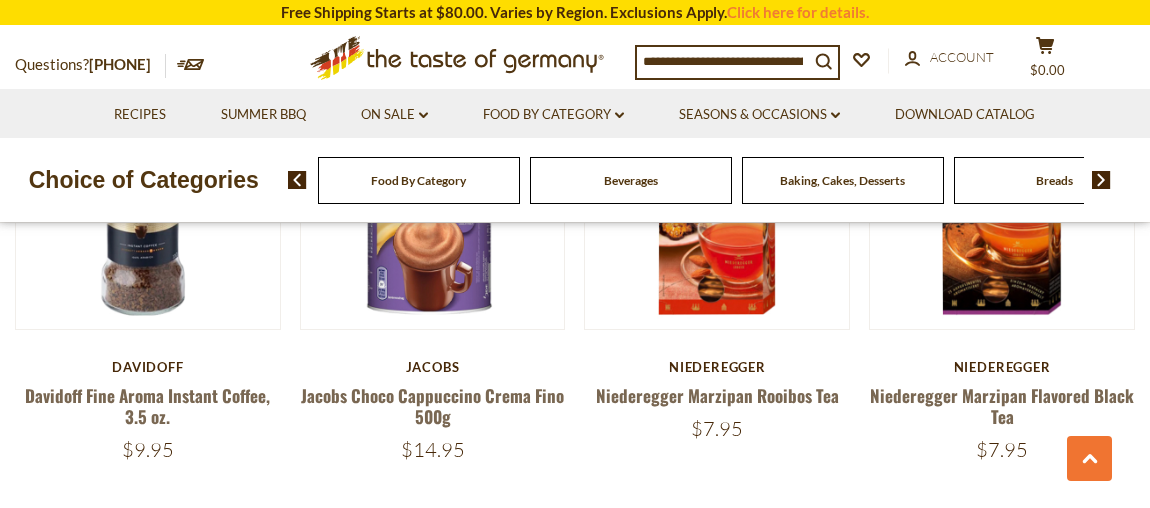 click on "Food By Category" at bounding box center (419, 180) 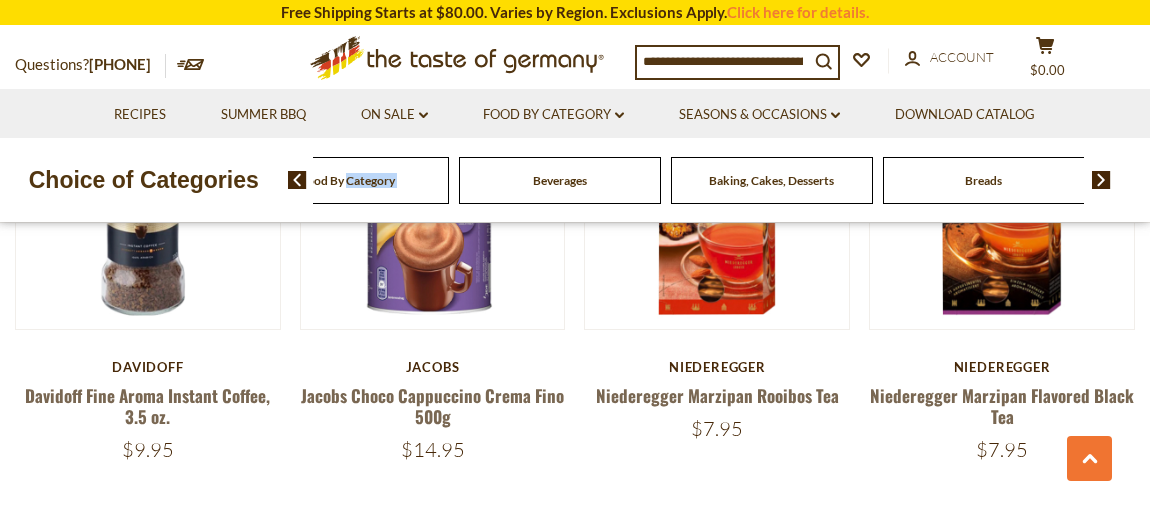 drag, startPoint x: 419, startPoint y: 190, endPoint x: 570, endPoint y: 195, distance: 151.08276 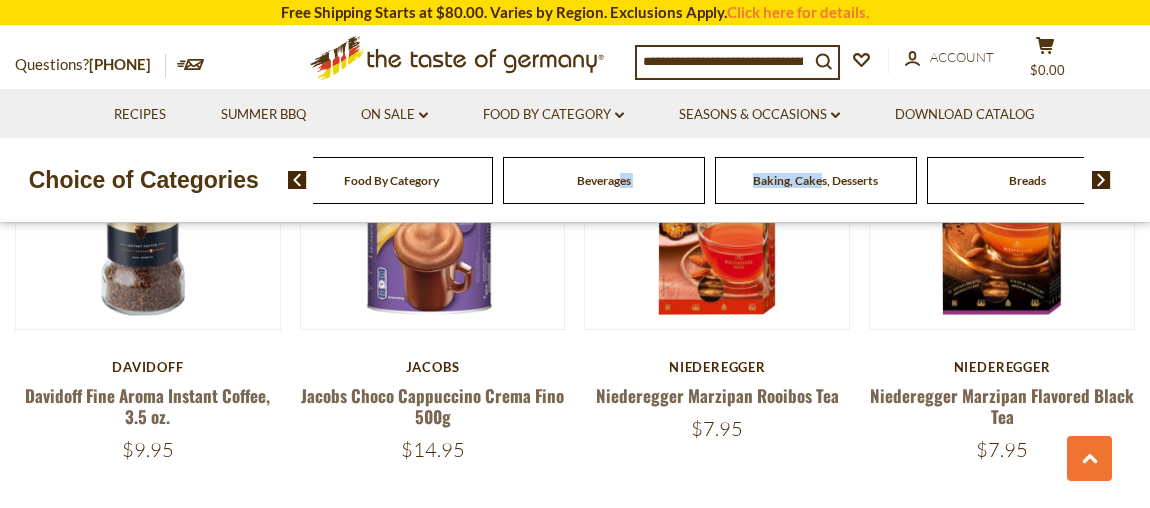 drag, startPoint x: 725, startPoint y: 183, endPoint x: 590, endPoint y: 181, distance: 135.01482 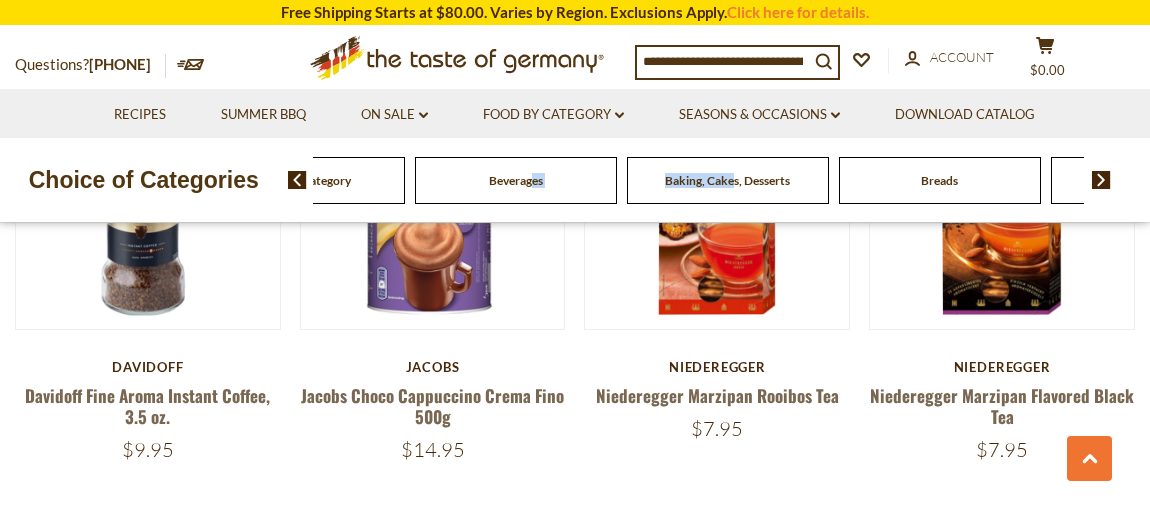 click at bounding box center (1101, 180) 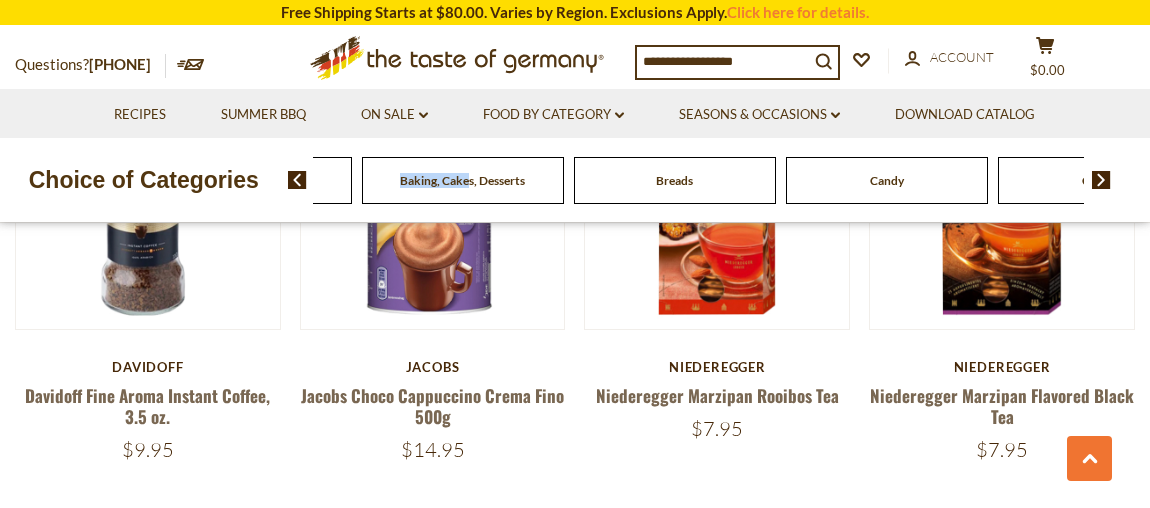 click at bounding box center (1101, 180) 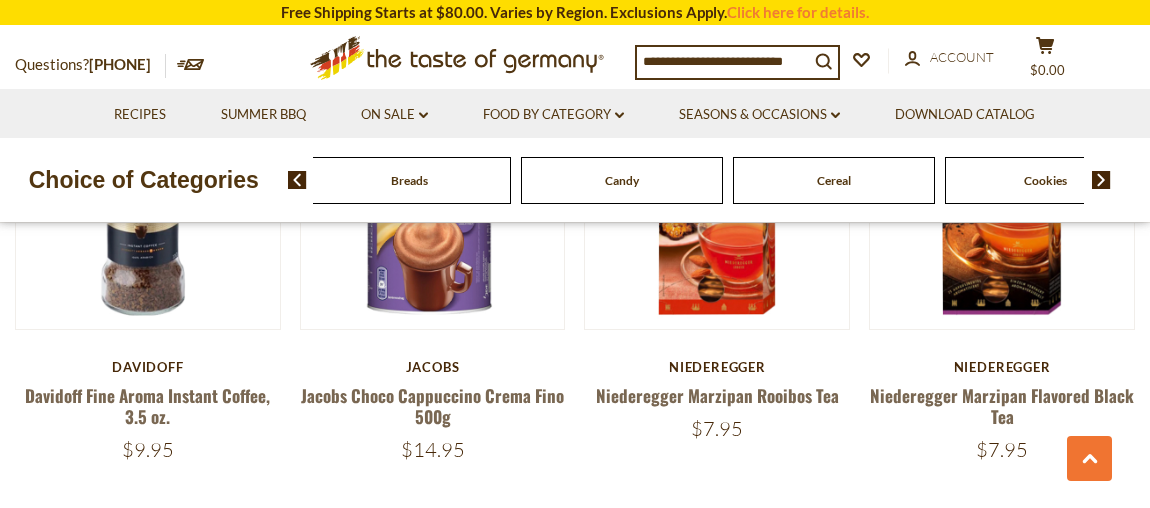 click at bounding box center (1101, 180) 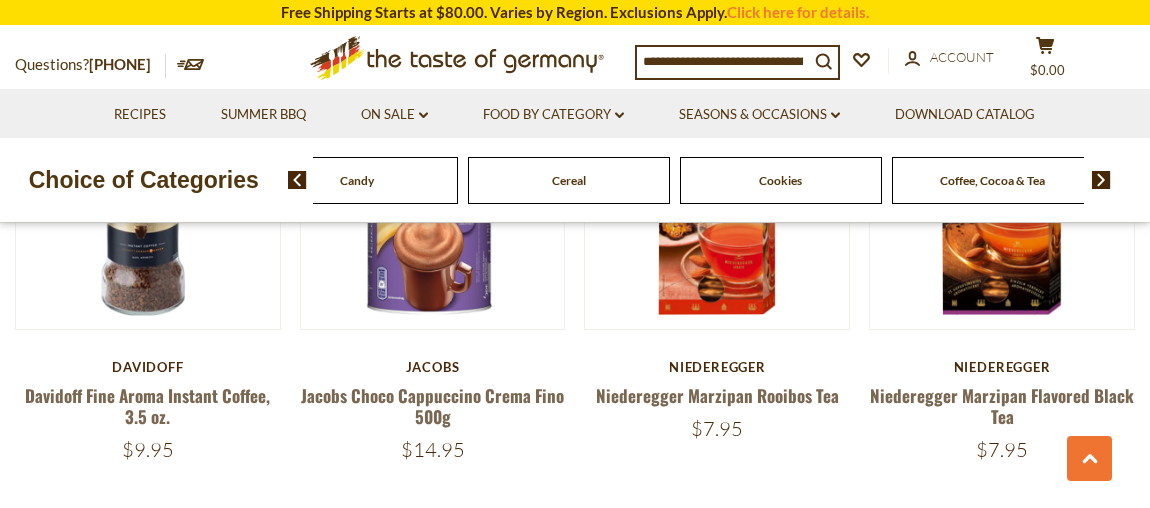 click at bounding box center (1101, 180) 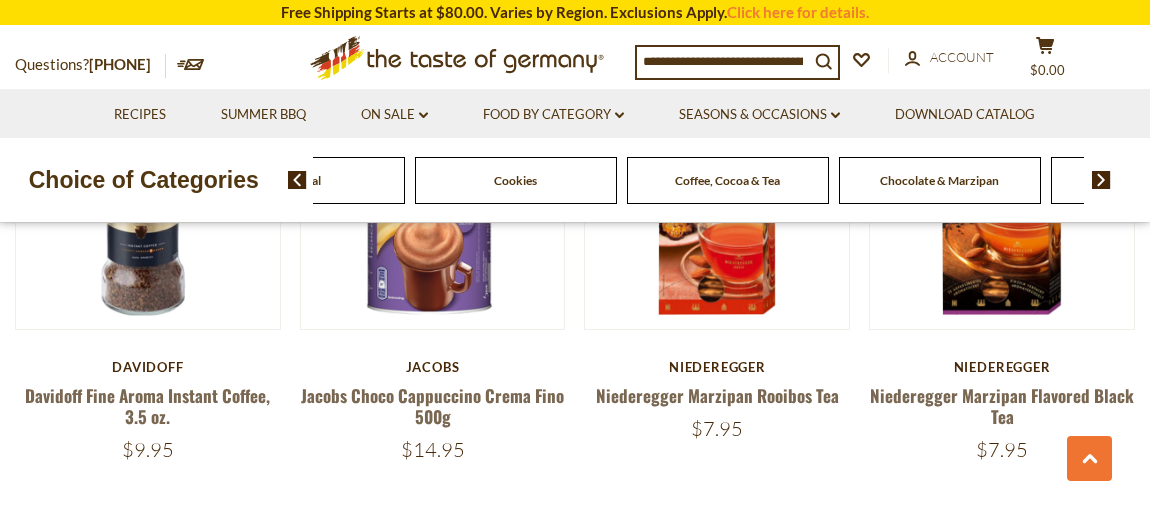 click at bounding box center (1101, 180) 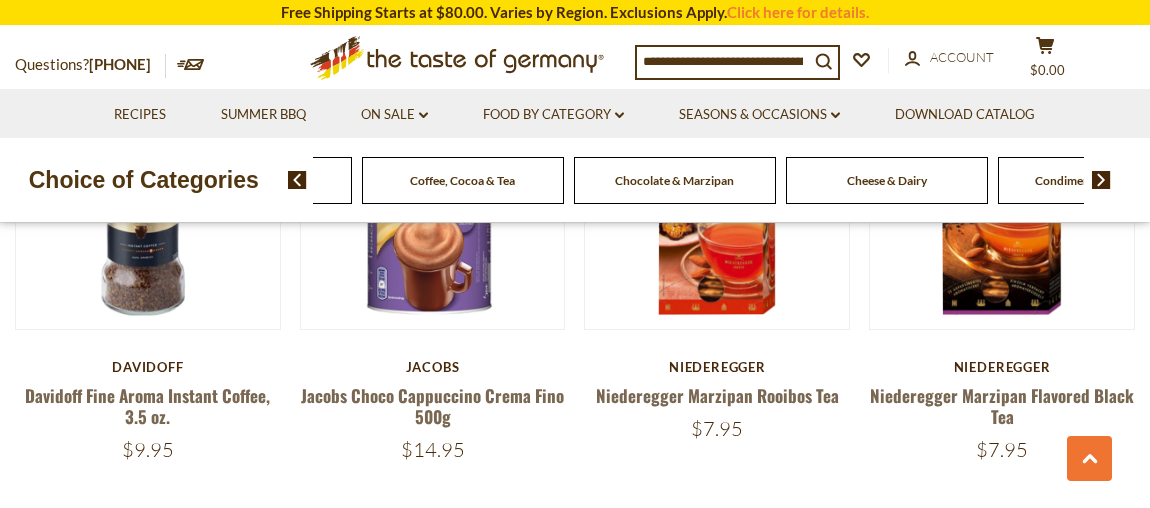 click at bounding box center (1101, 180) 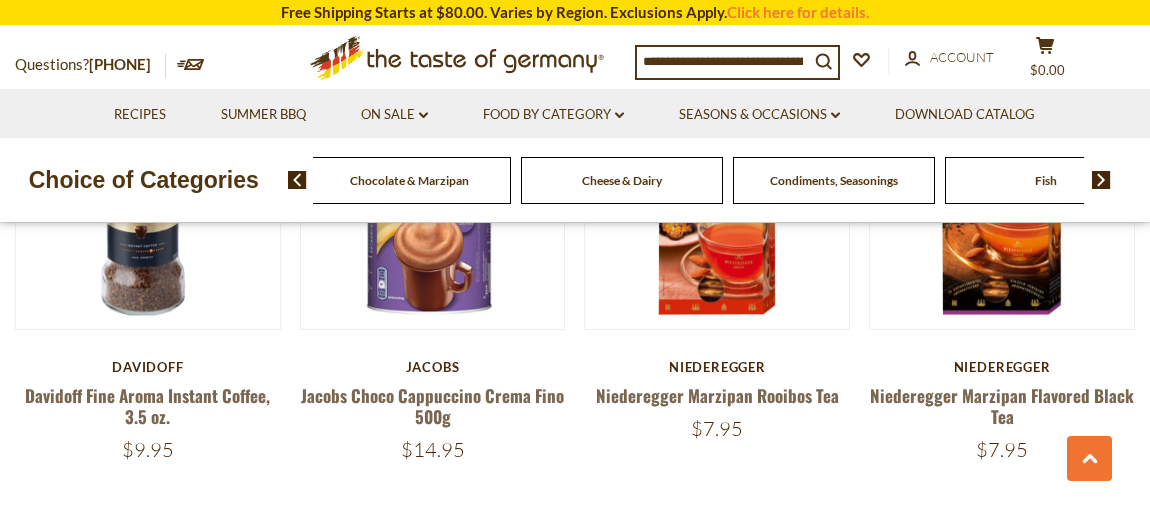 click at bounding box center (1101, 180) 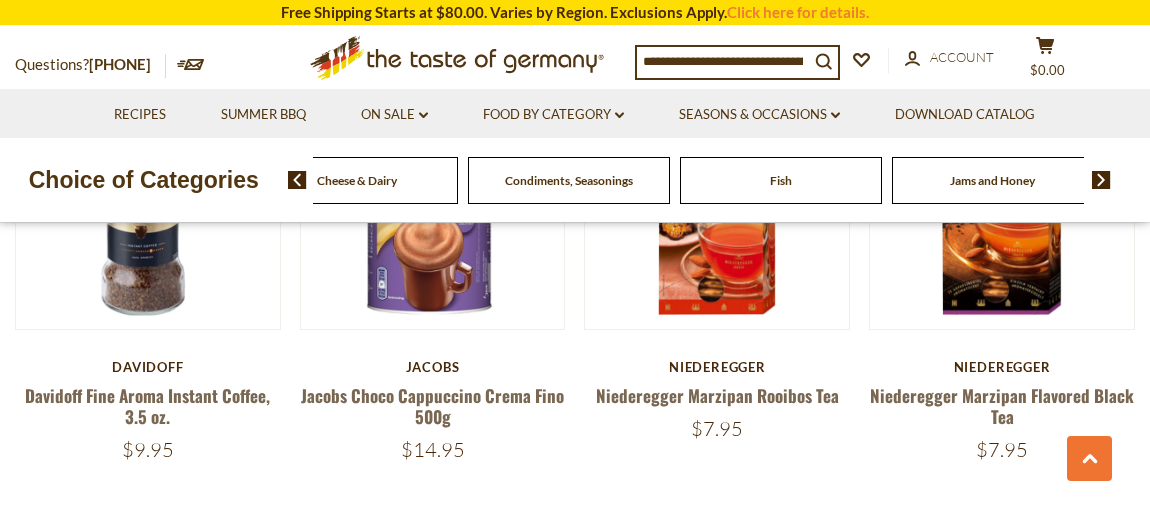 click on "Condiments, Seasonings" at bounding box center (569, 180) 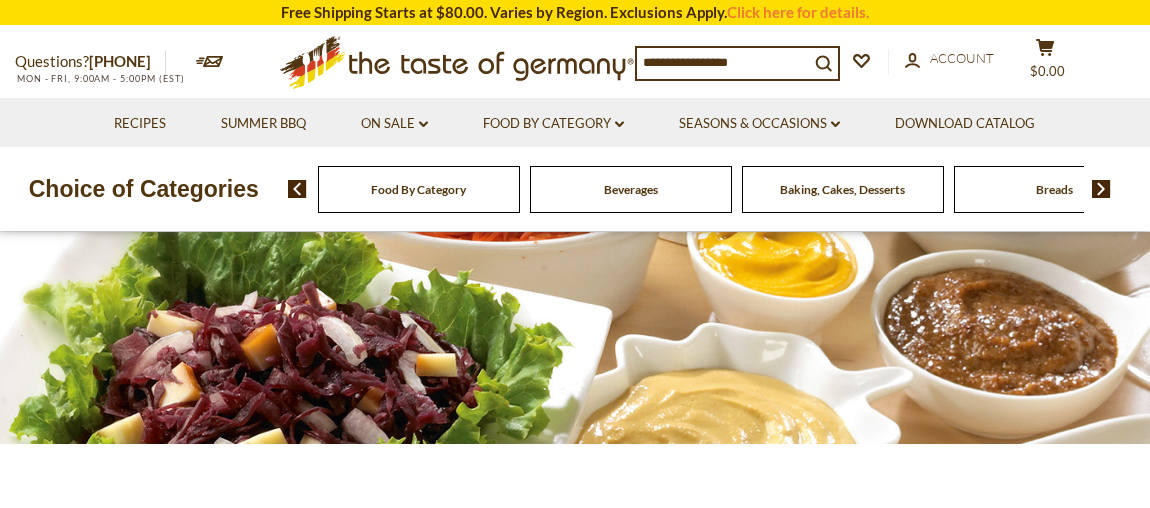 scroll, scrollTop: 0, scrollLeft: 0, axis: both 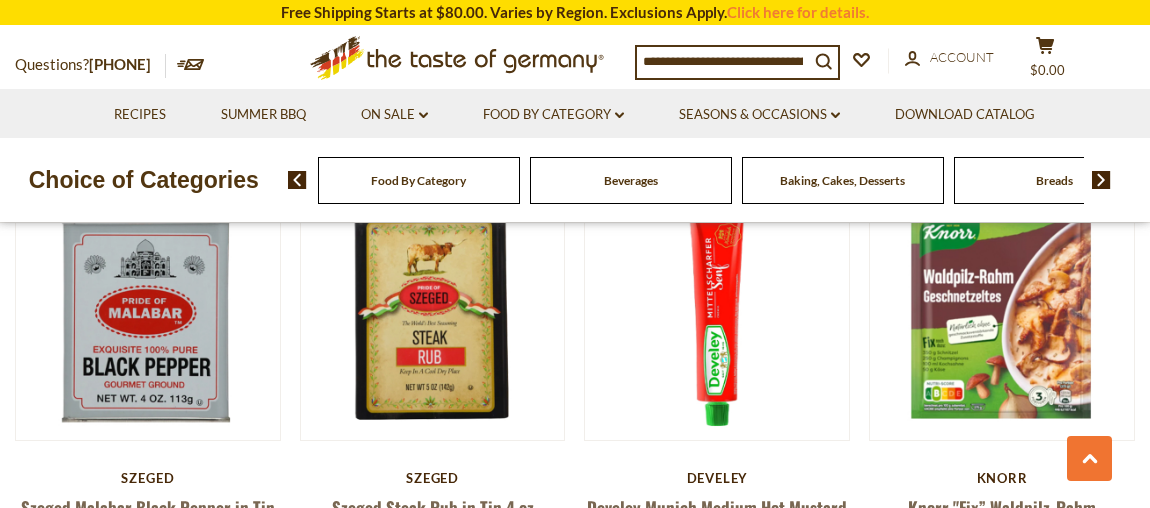 click at bounding box center [1002, 309] 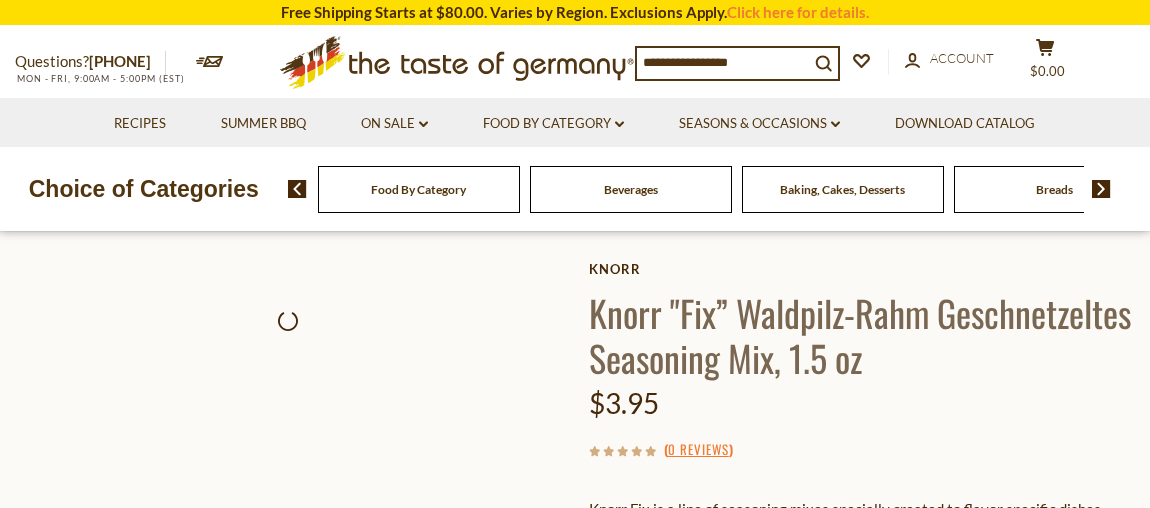 scroll, scrollTop: 0, scrollLeft: 0, axis: both 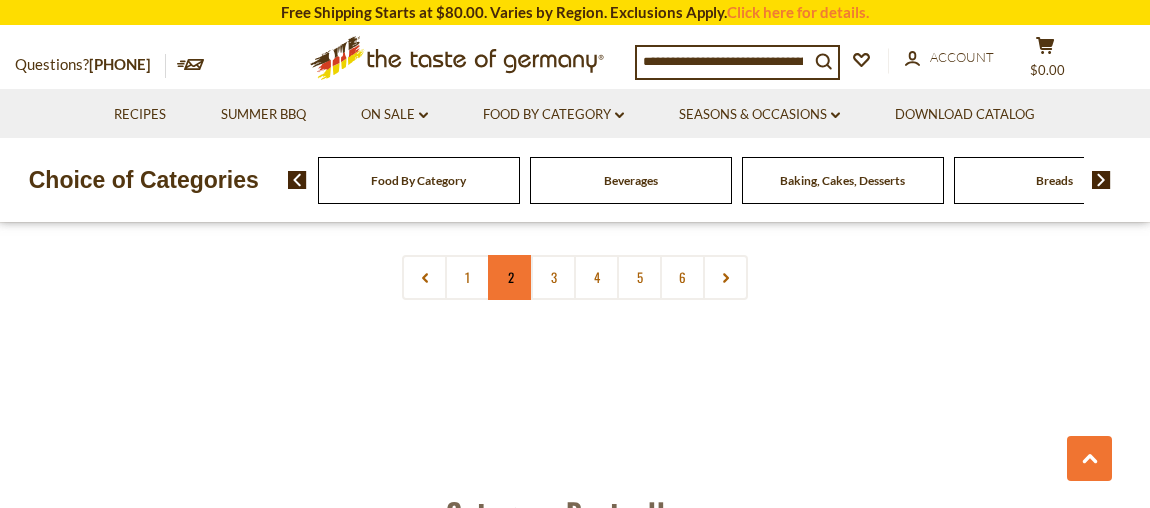 click on "2" at bounding box center (510, 277) 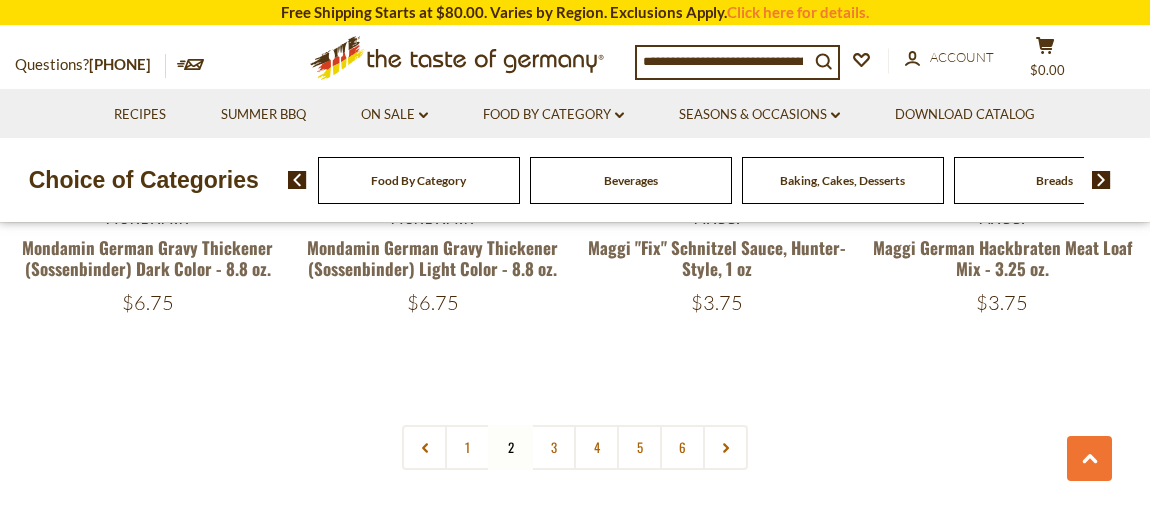 scroll, scrollTop: 4577, scrollLeft: 0, axis: vertical 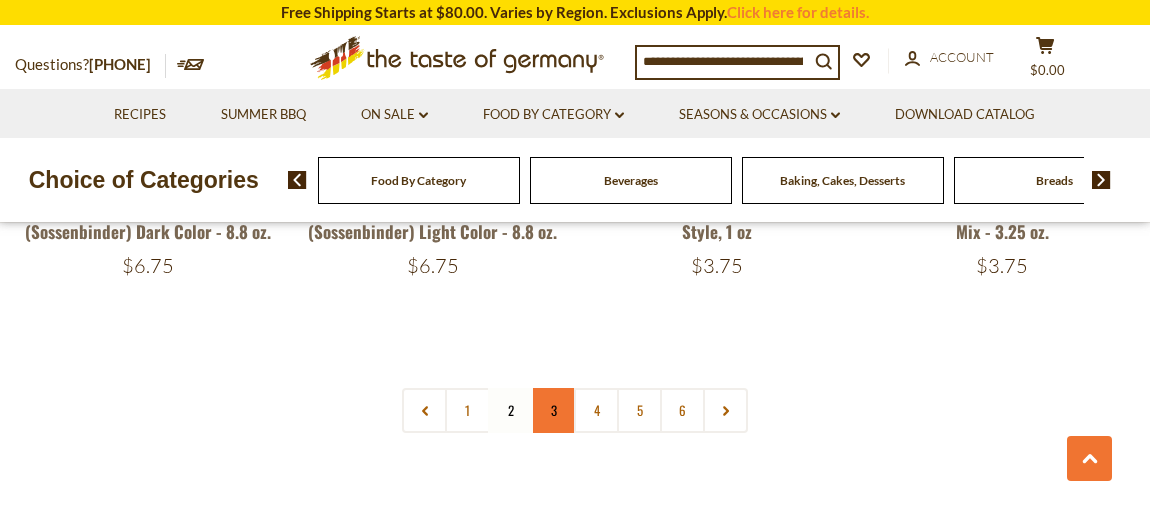 click on "3" at bounding box center (553, 410) 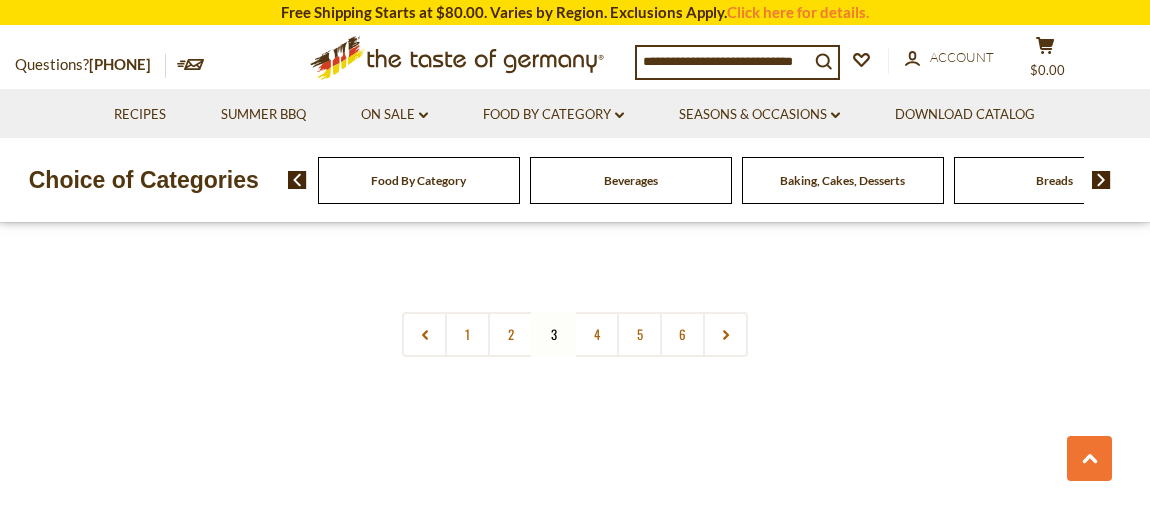 scroll, scrollTop: 4650, scrollLeft: 0, axis: vertical 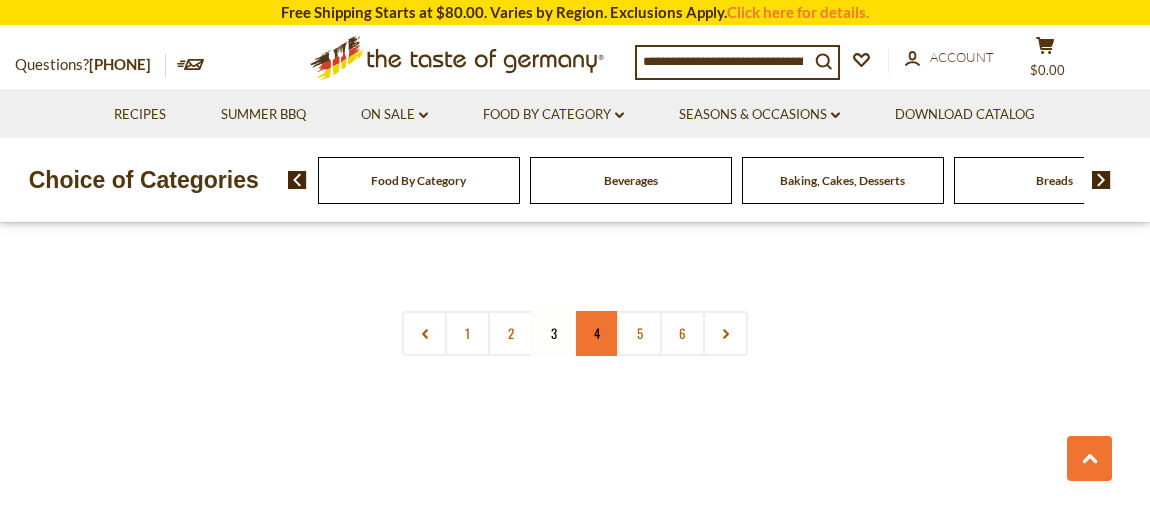 click on "4" at bounding box center [596, 333] 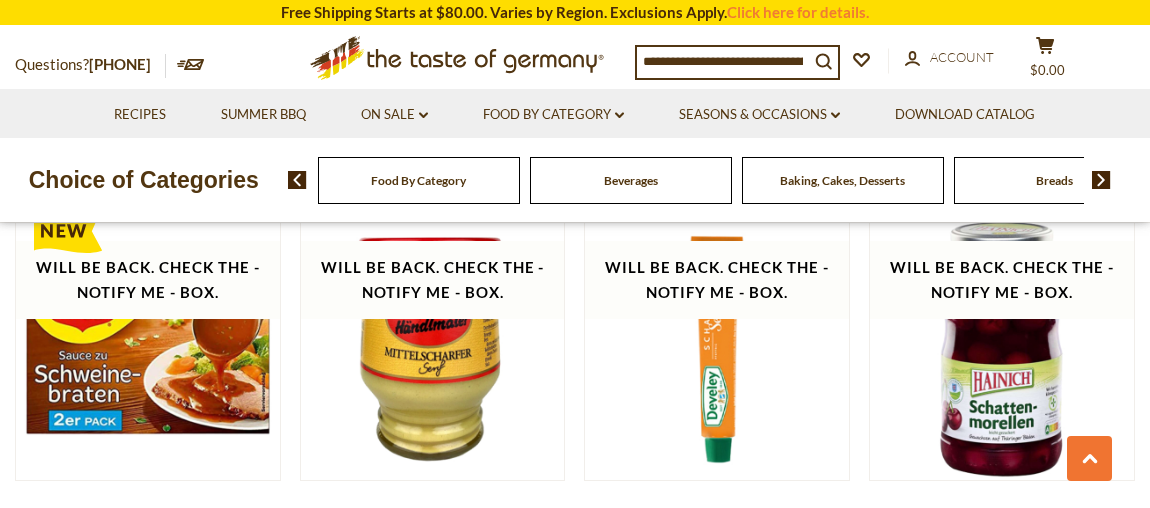 scroll, scrollTop: 2868, scrollLeft: 0, axis: vertical 